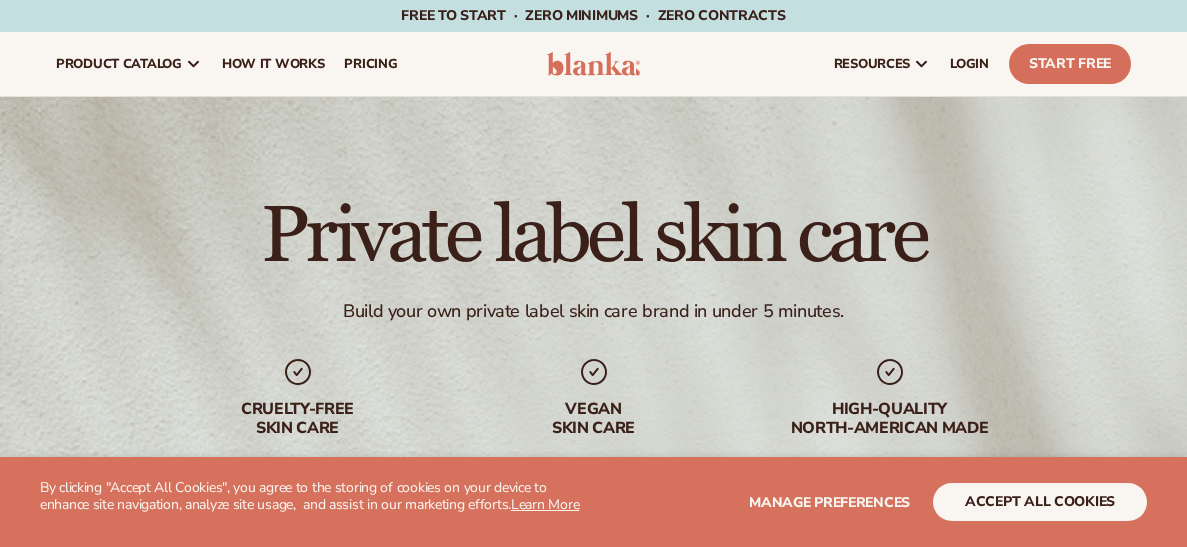 scroll, scrollTop: 0, scrollLeft: 0, axis: both 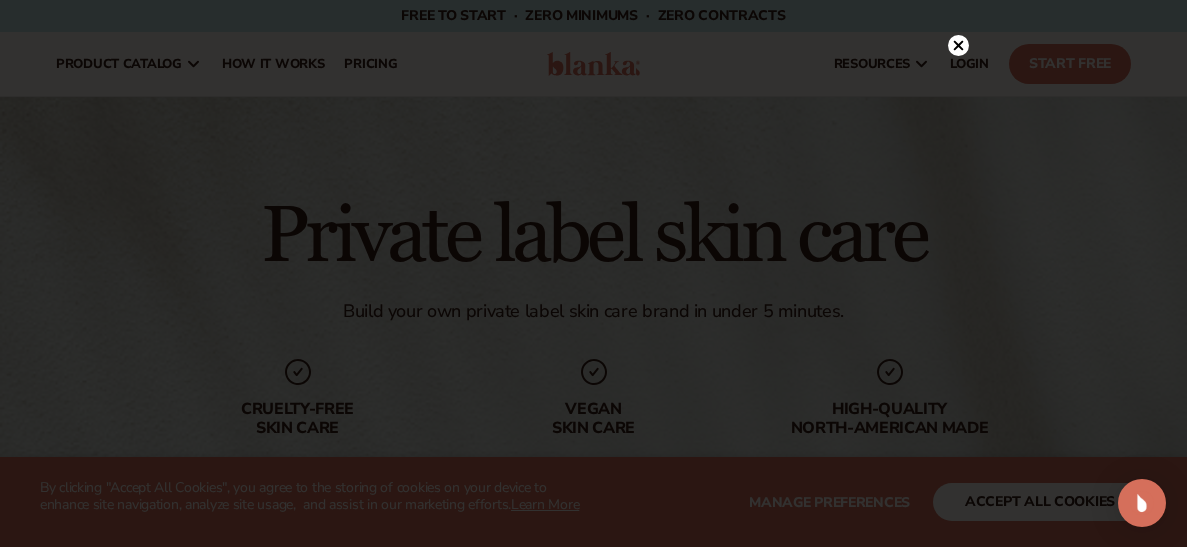 click 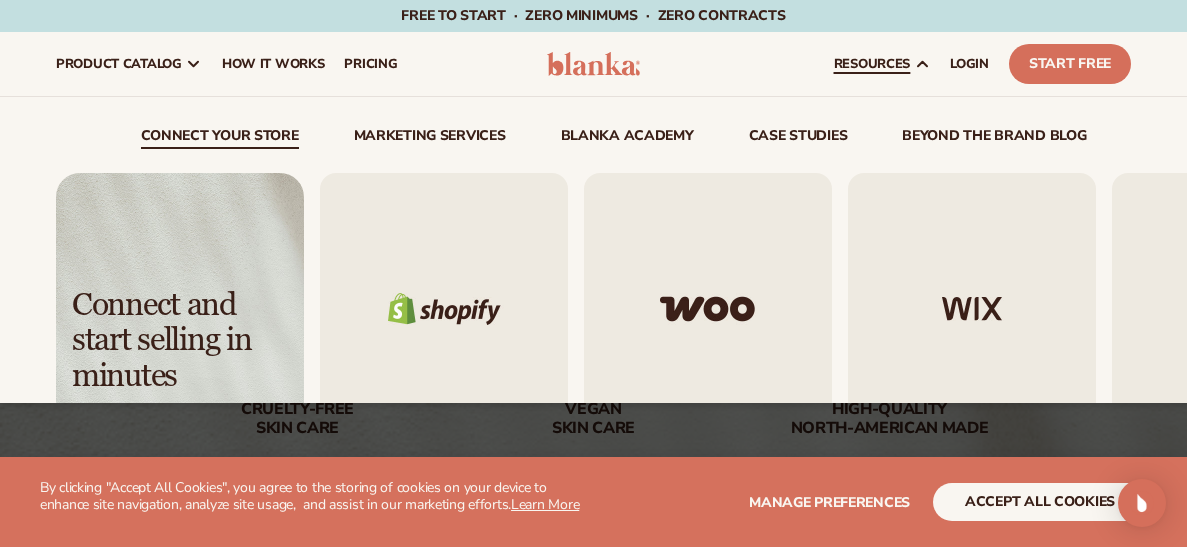 scroll, scrollTop: 198, scrollLeft: 0, axis: vertical 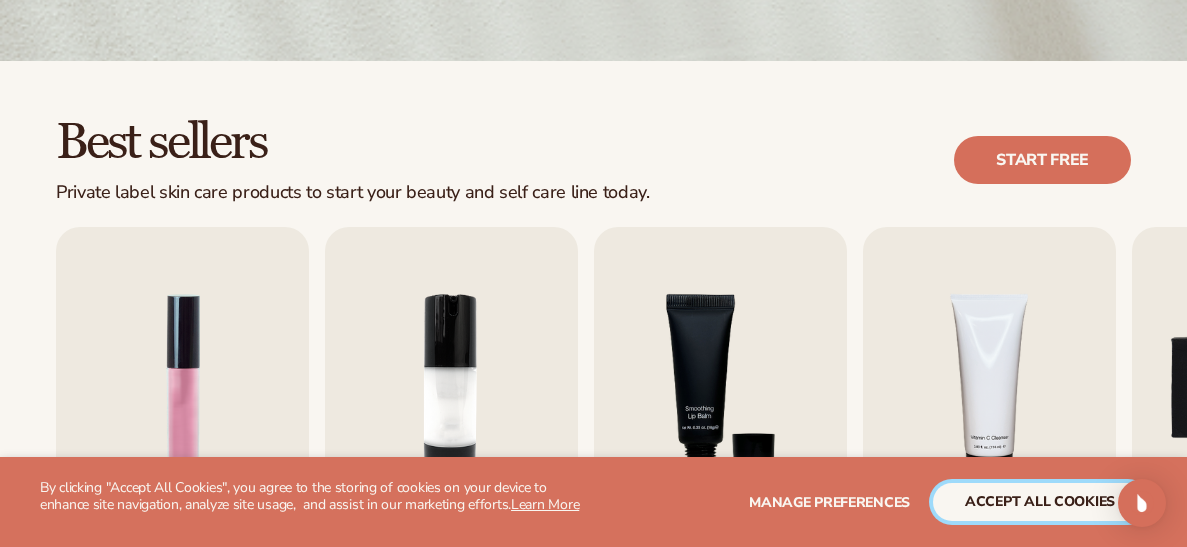 click on "accept all cookies" at bounding box center [1040, 502] 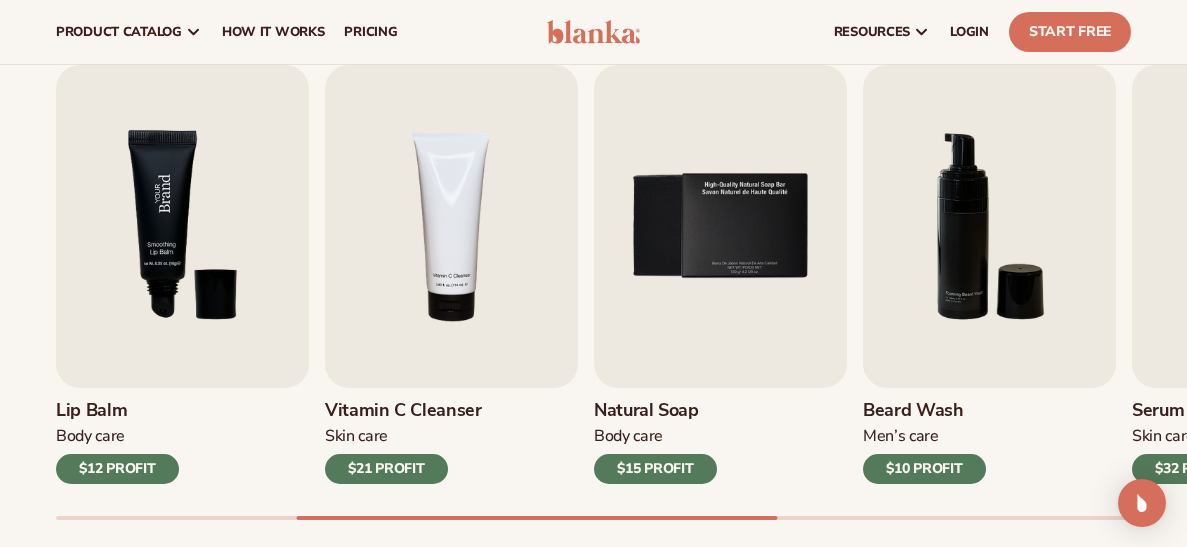 scroll, scrollTop: 598, scrollLeft: 0, axis: vertical 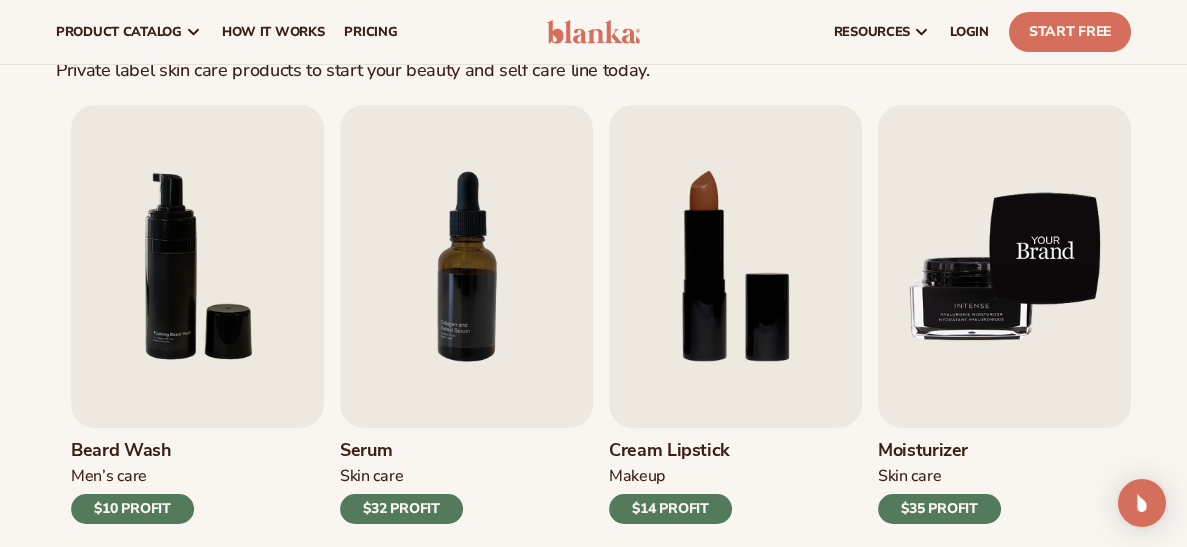 click at bounding box center [1004, 266] 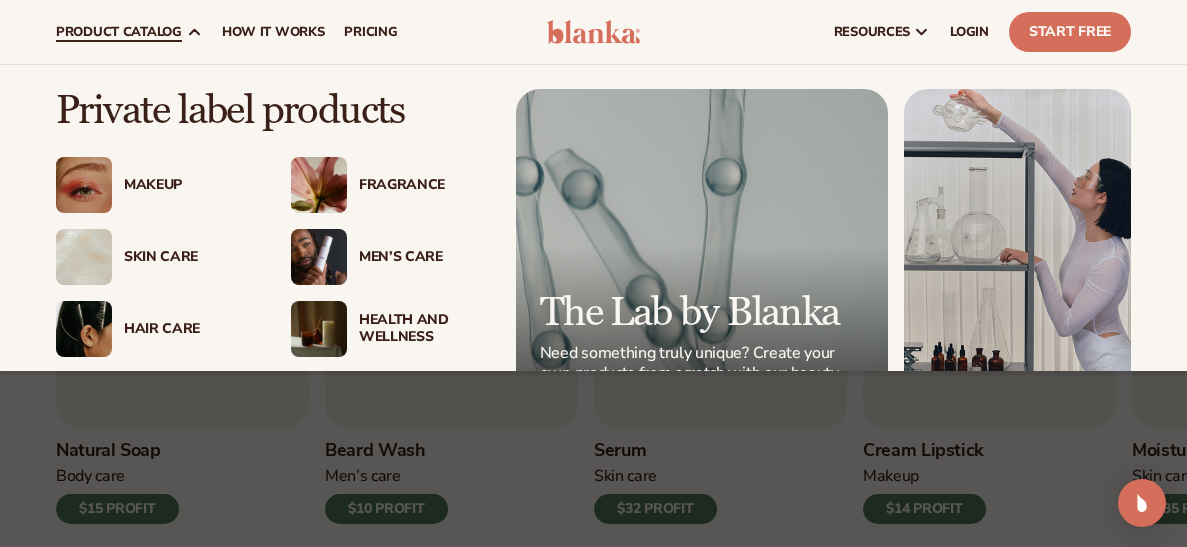 click on "Skin Care" at bounding box center (187, 257) 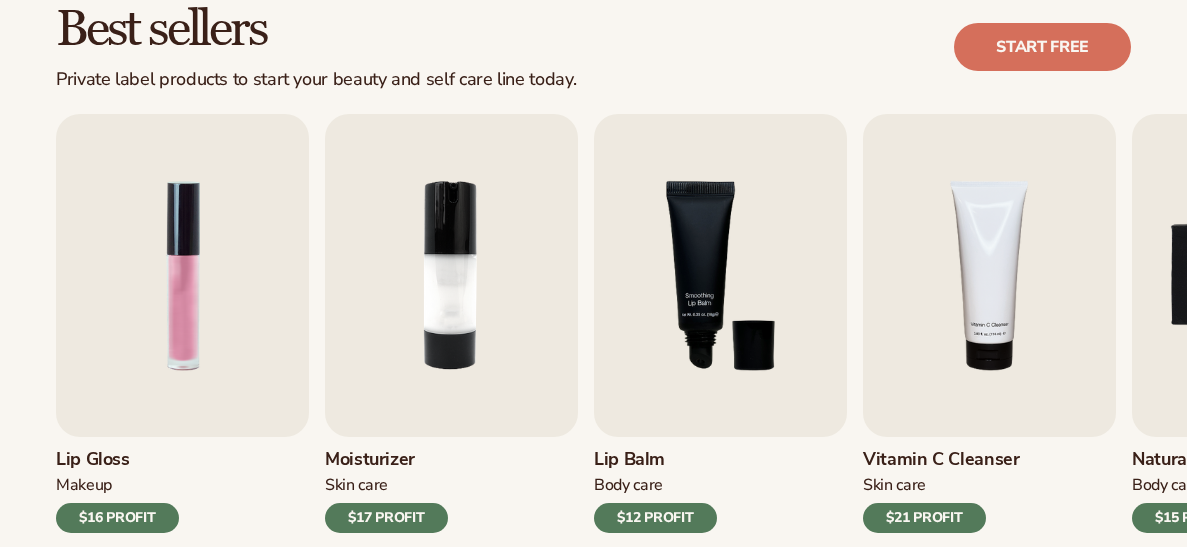 scroll, scrollTop: 595, scrollLeft: 0, axis: vertical 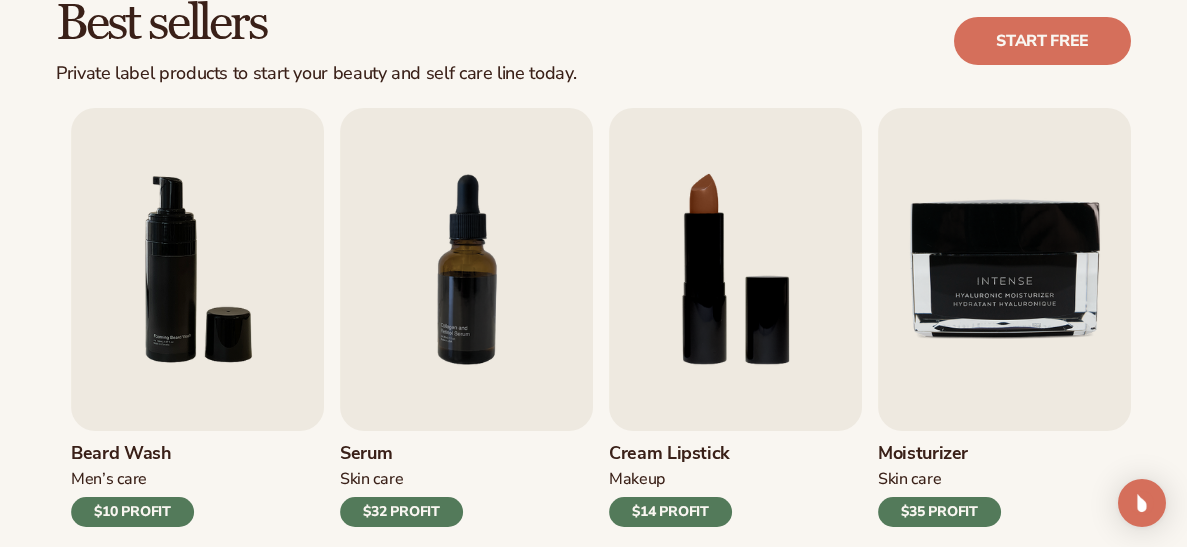 click on "$35 PROFIT" at bounding box center (939, 512) 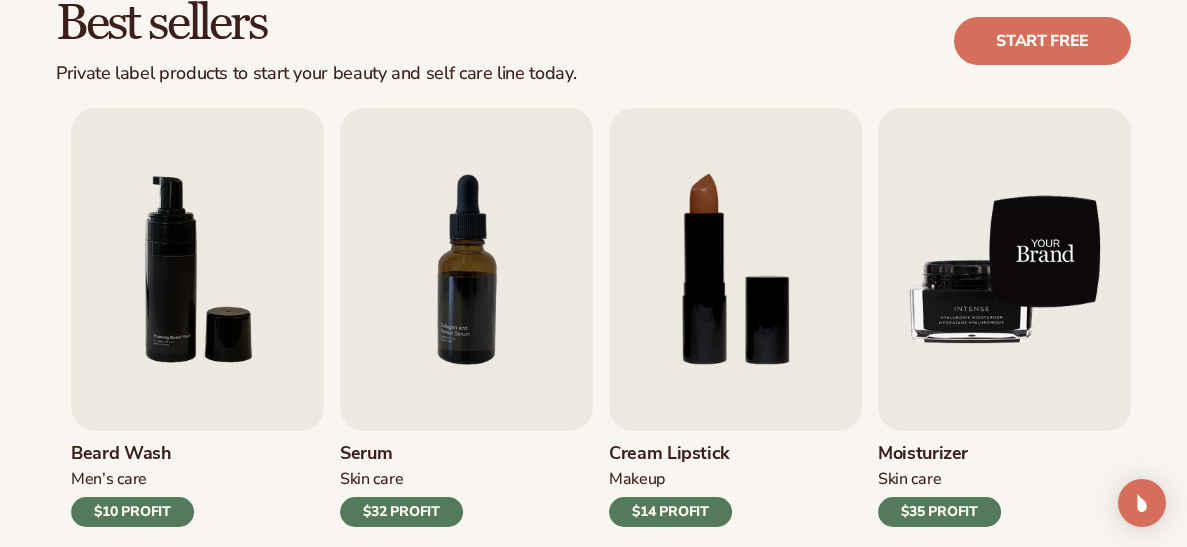 click at bounding box center [1004, 269] 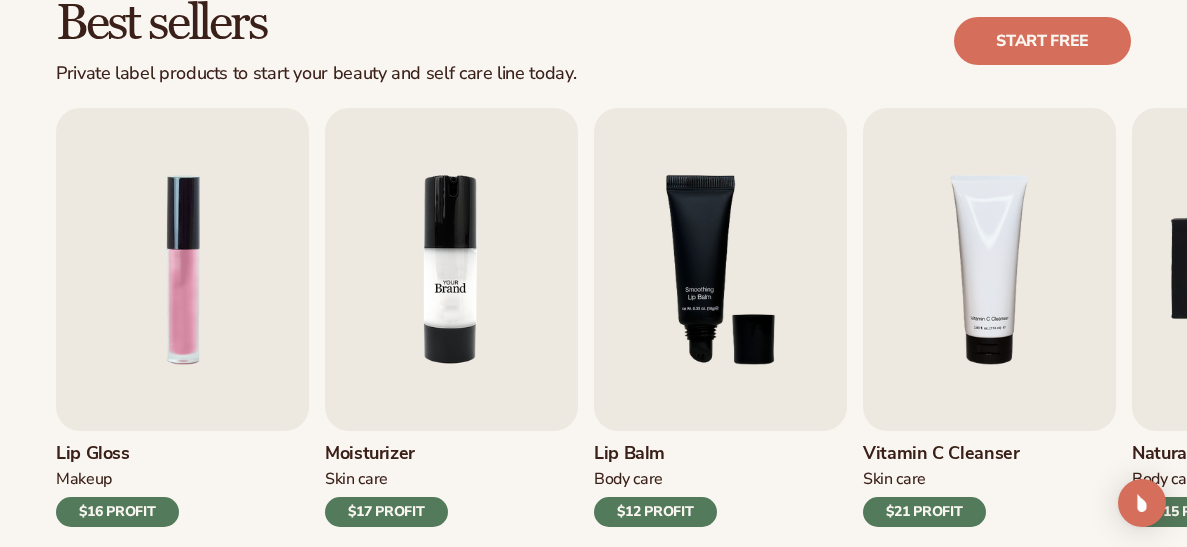 click at bounding box center (451, 269) 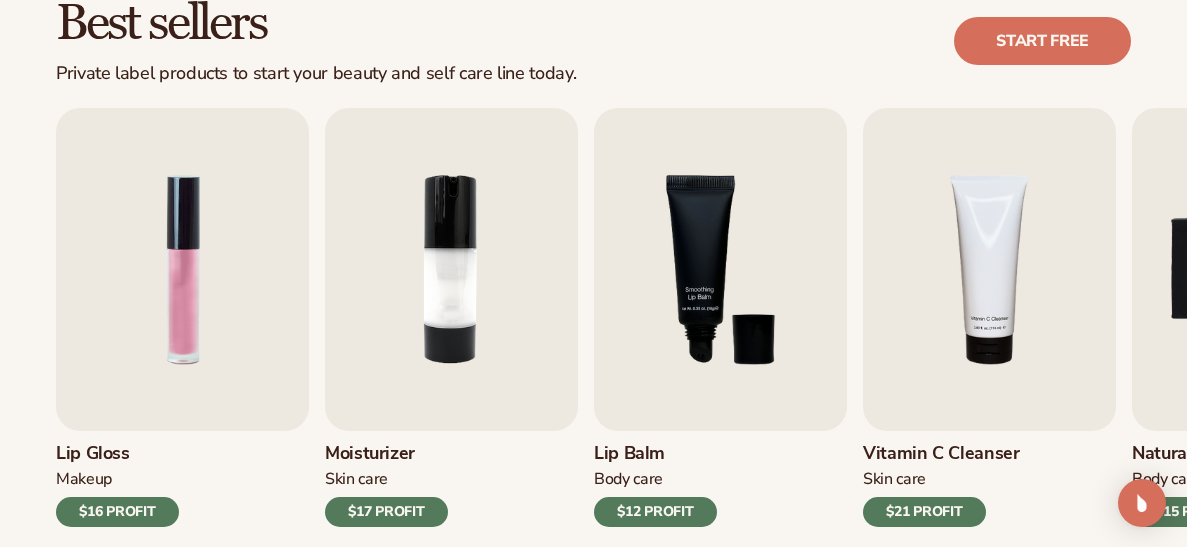 click on "Moisturizer" at bounding box center (386, 454) 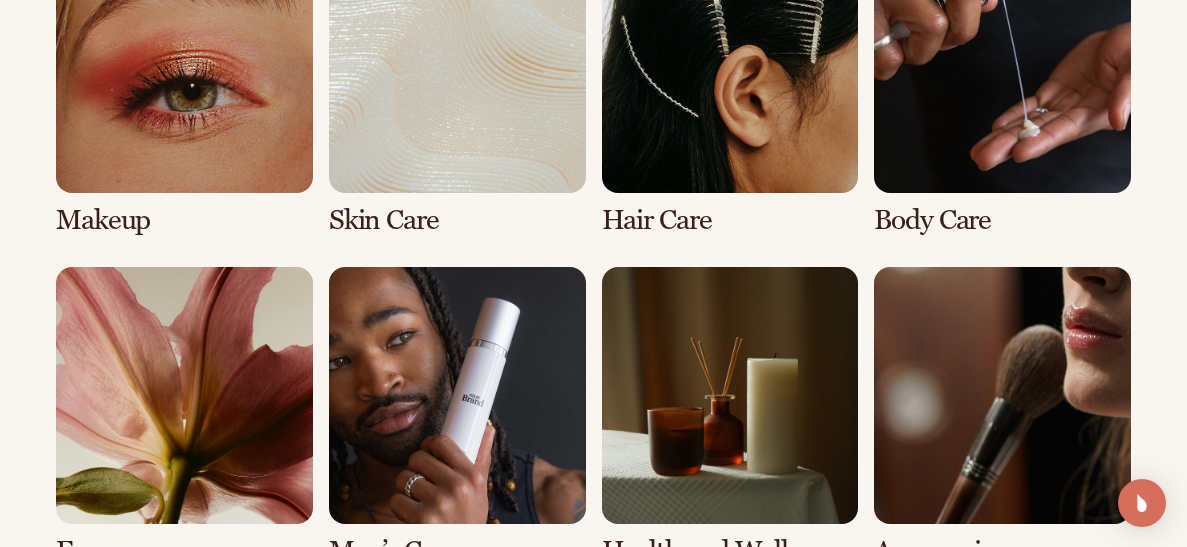 scroll, scrollTop: 1594, scrollLeft: 0, axis: vertical 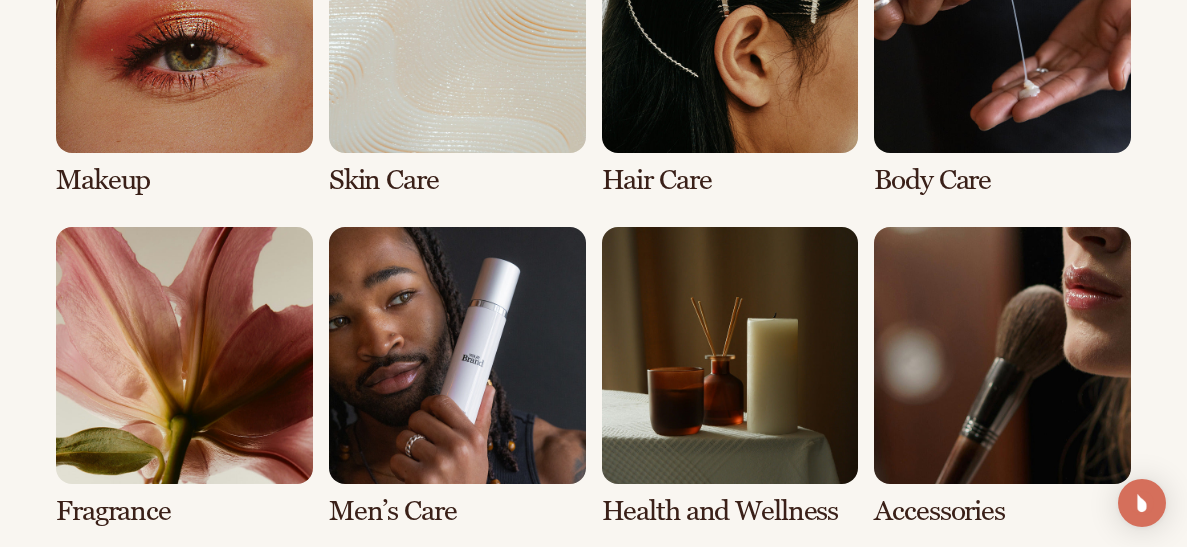 click at bounding box center [457, 46] 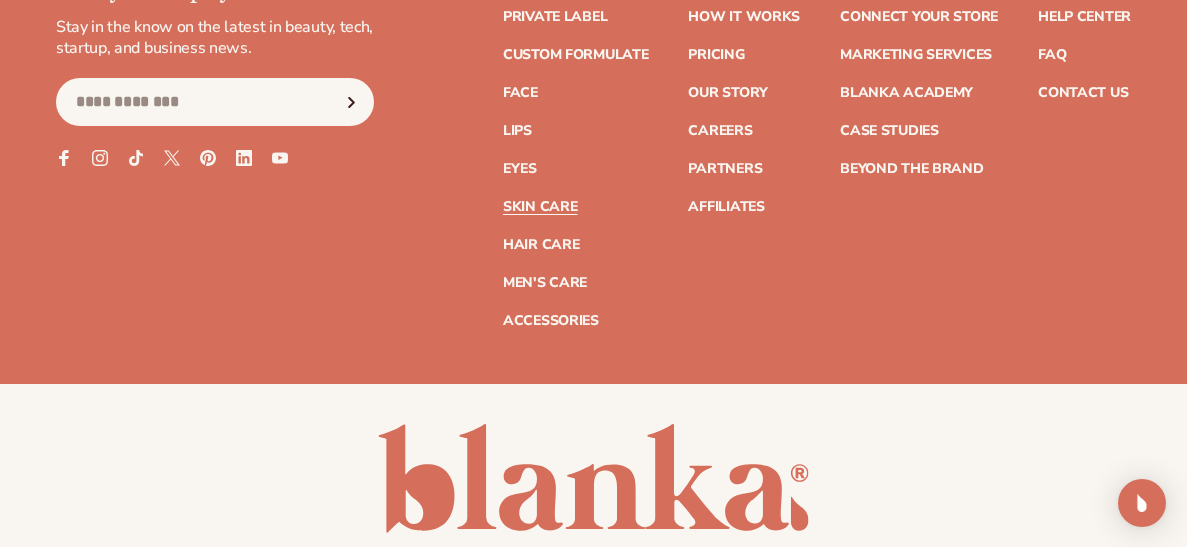 scroll, scrollTop: 4713, scrollLeft: 0, axis: vertical 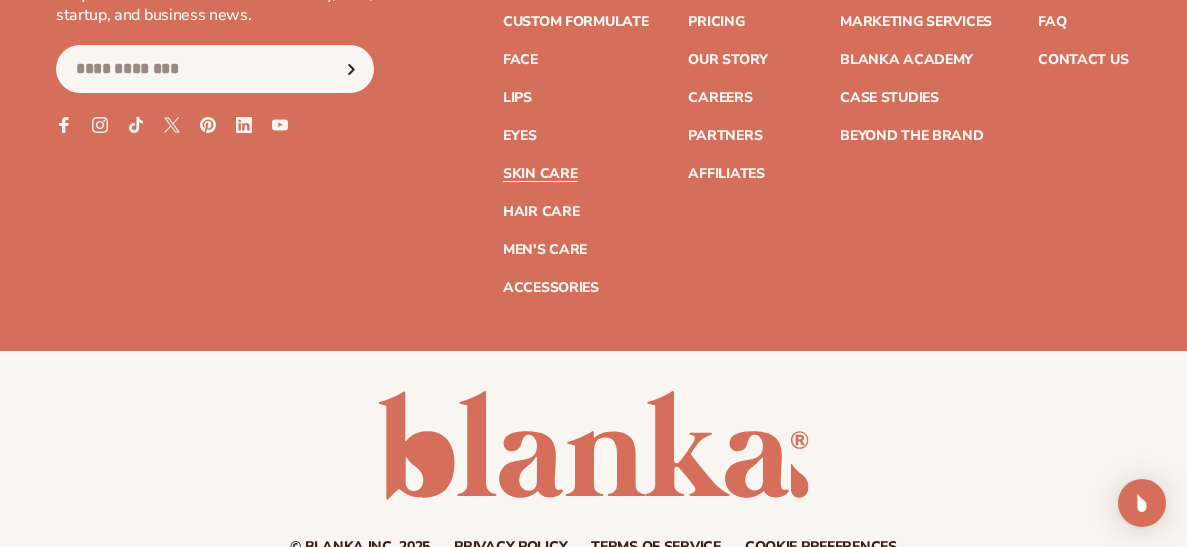 click on "Email" at bounding box center (215, 69) 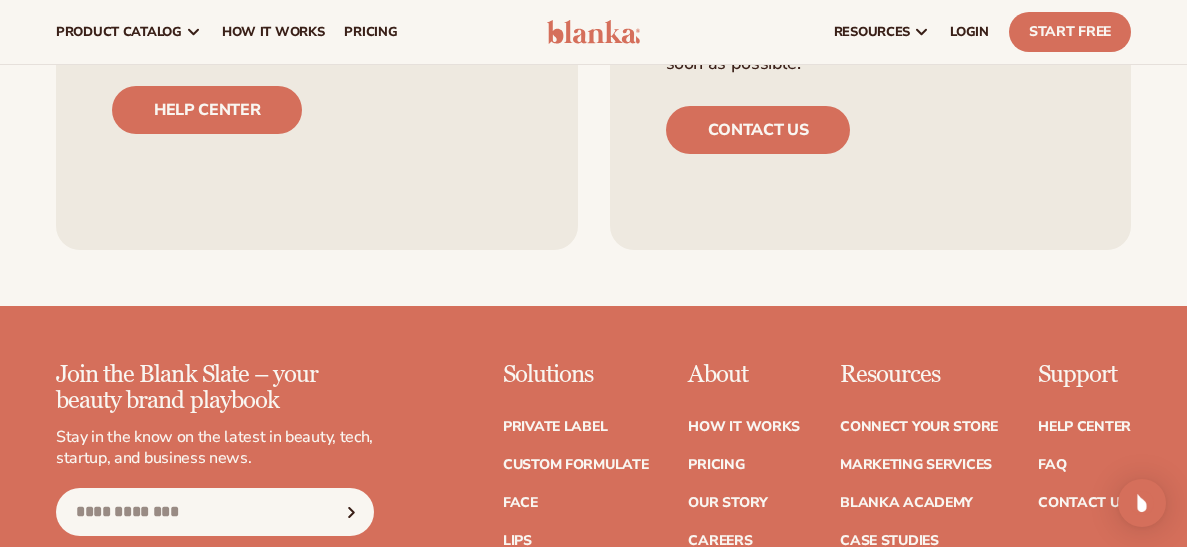 scroll, scrollTop: 4254, scrollLeft: 0, axis: vertical 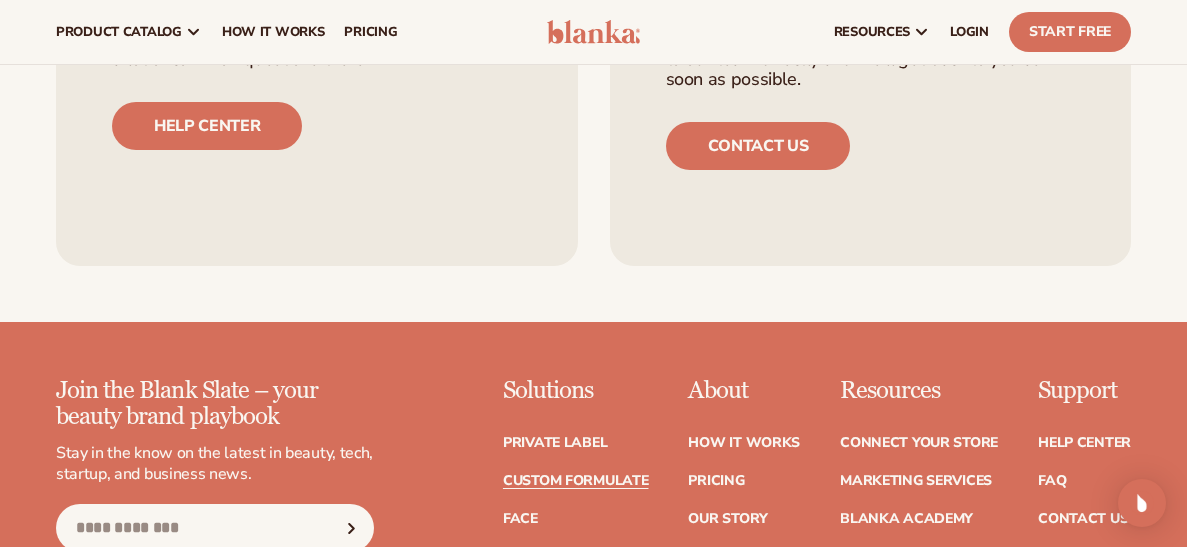 click on "Custom formulate" at bounding box center (576, 481) 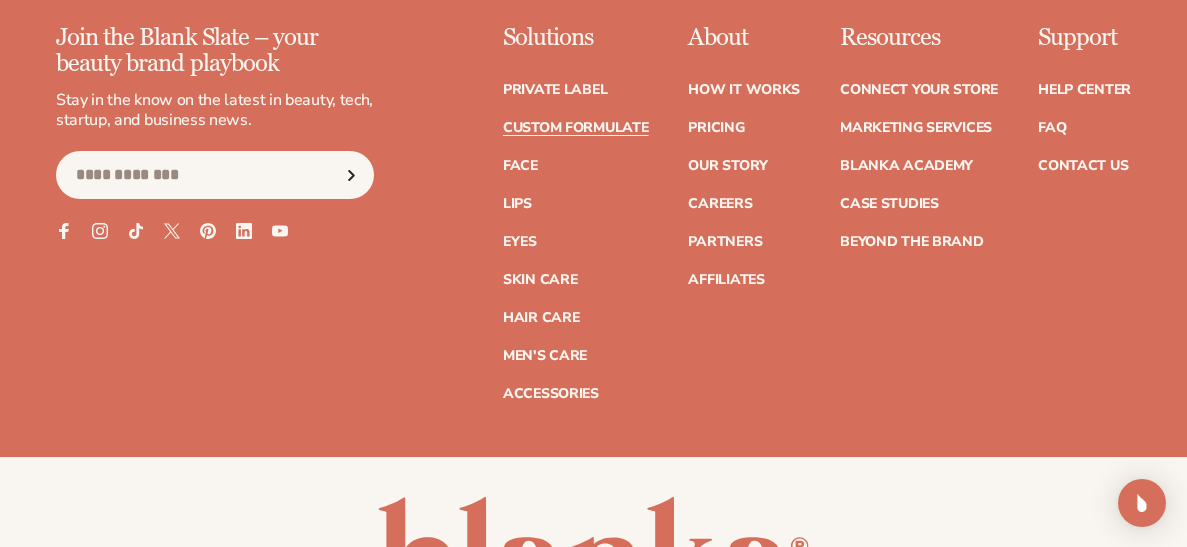 scroll, scrollTop: 3382, scrollLeft: 0, axis: vertical 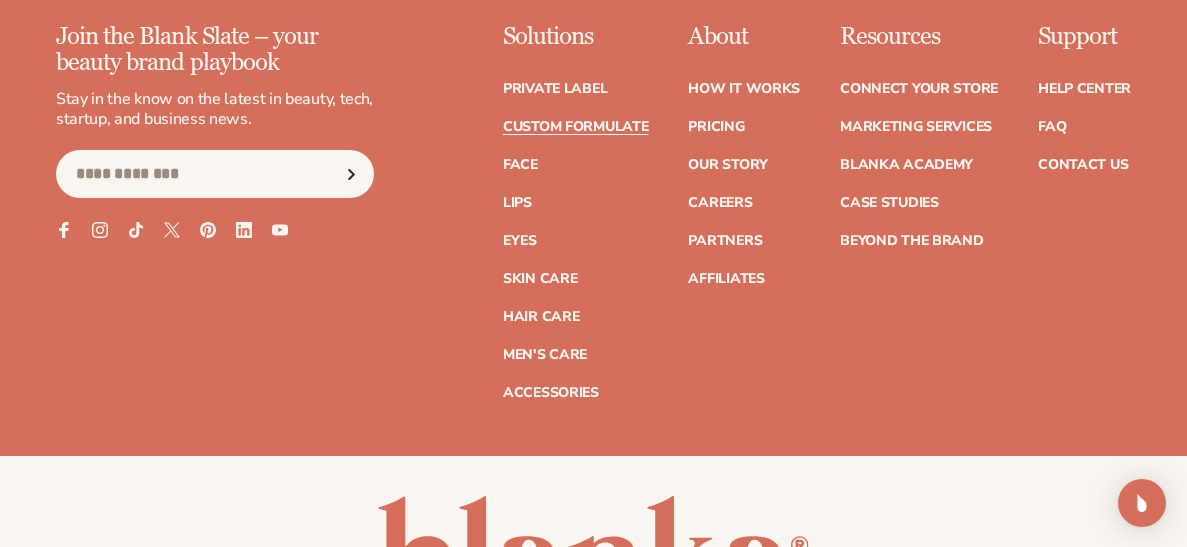 click on "Affiliates" at bounding box center (726, 279) 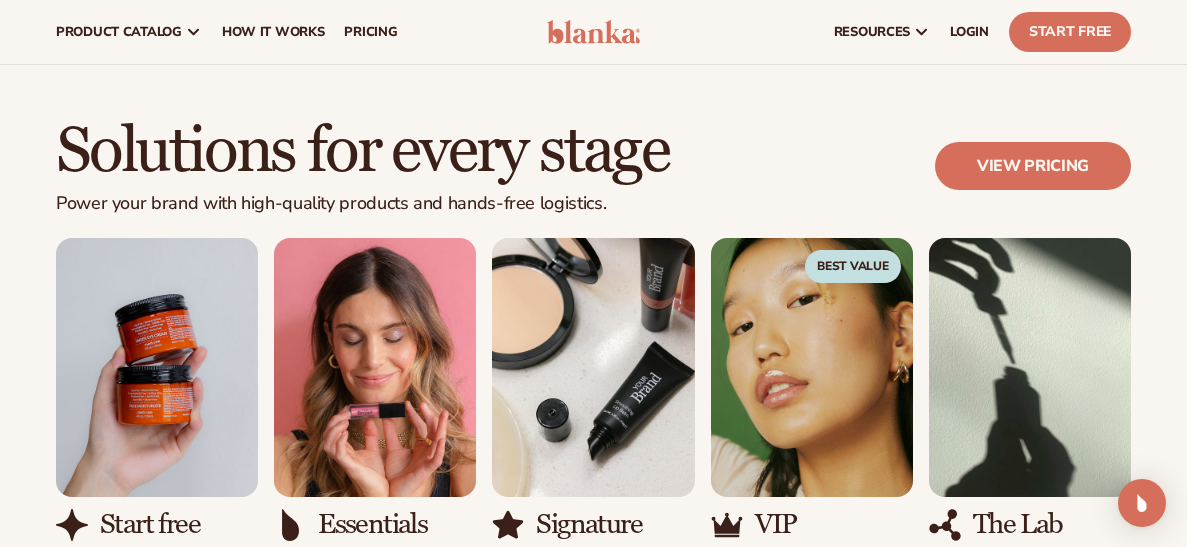 scroll, scrollTop: 1790, scrollLeft: 0, axis: vertical 